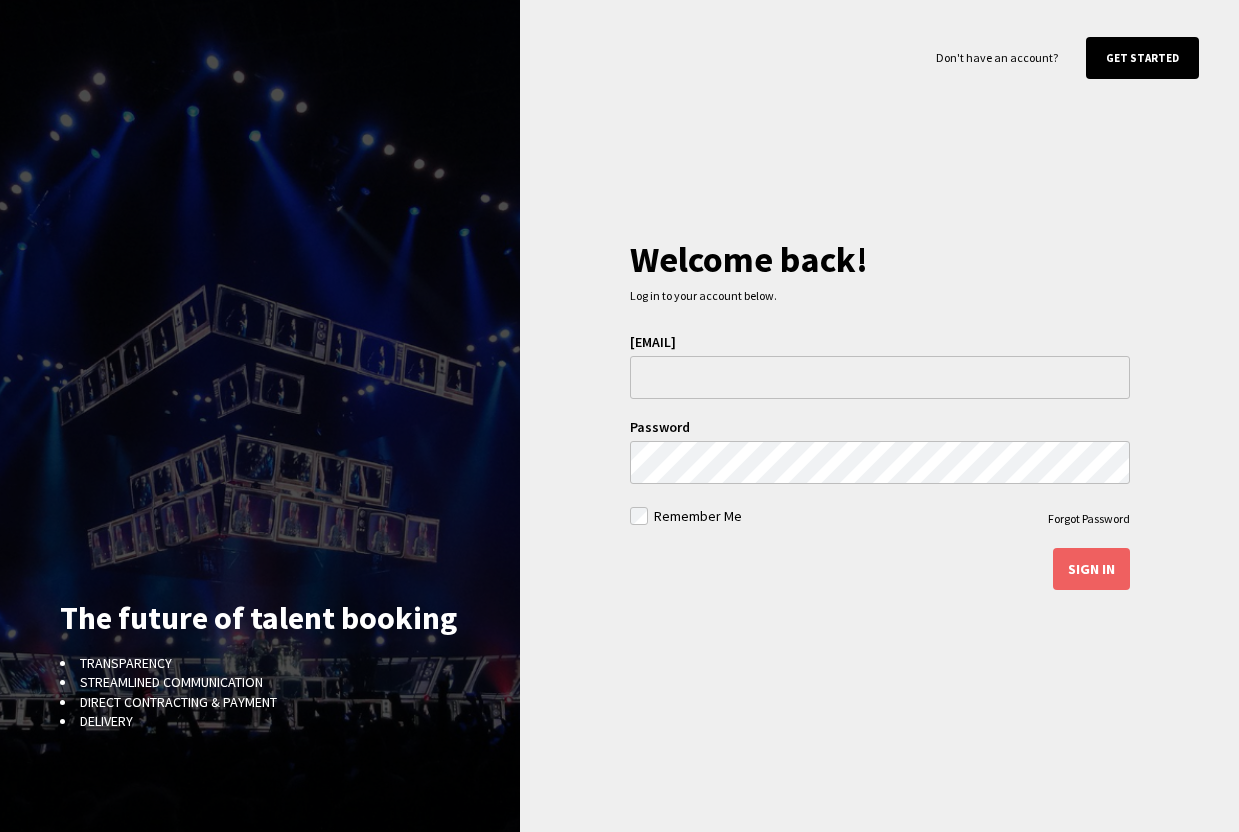 scroll, scrollTop: 0, scrollLeft: 0, axis: both 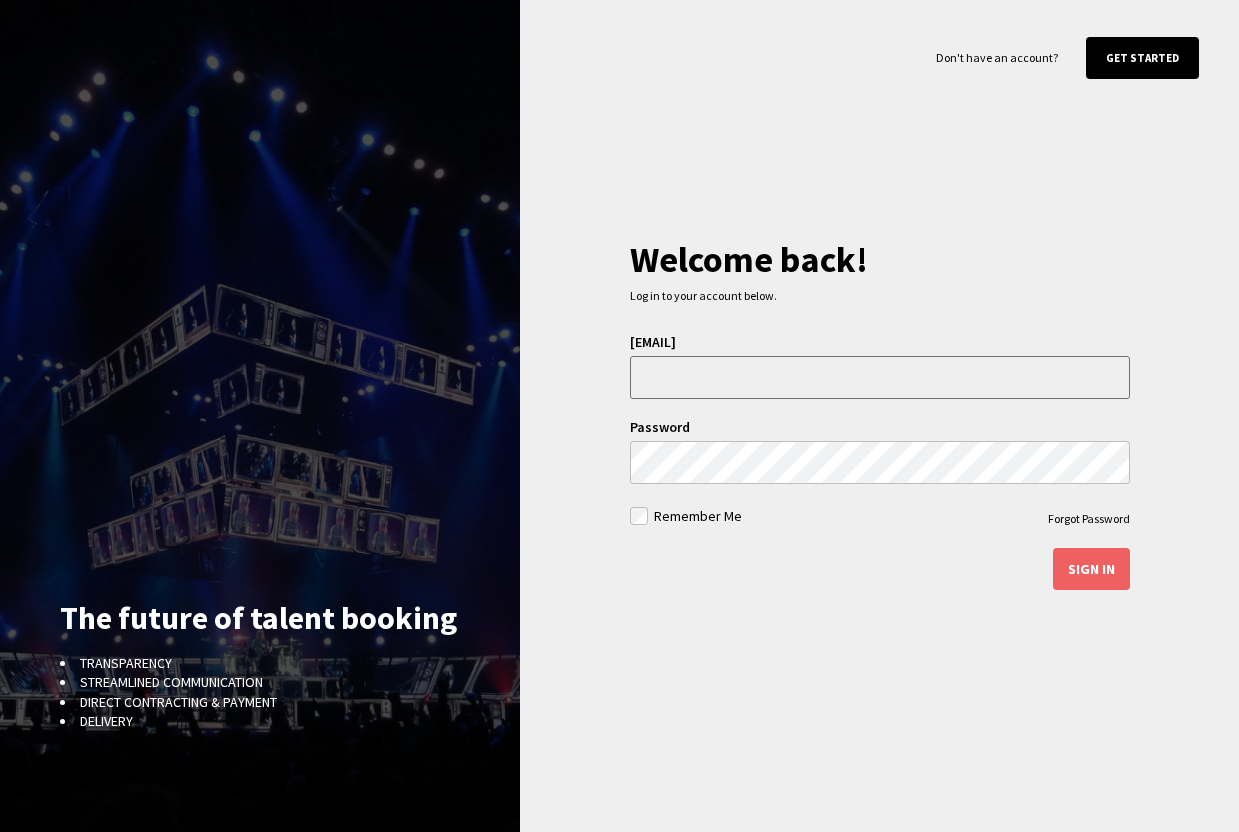 click at bounding box center [880, 377] 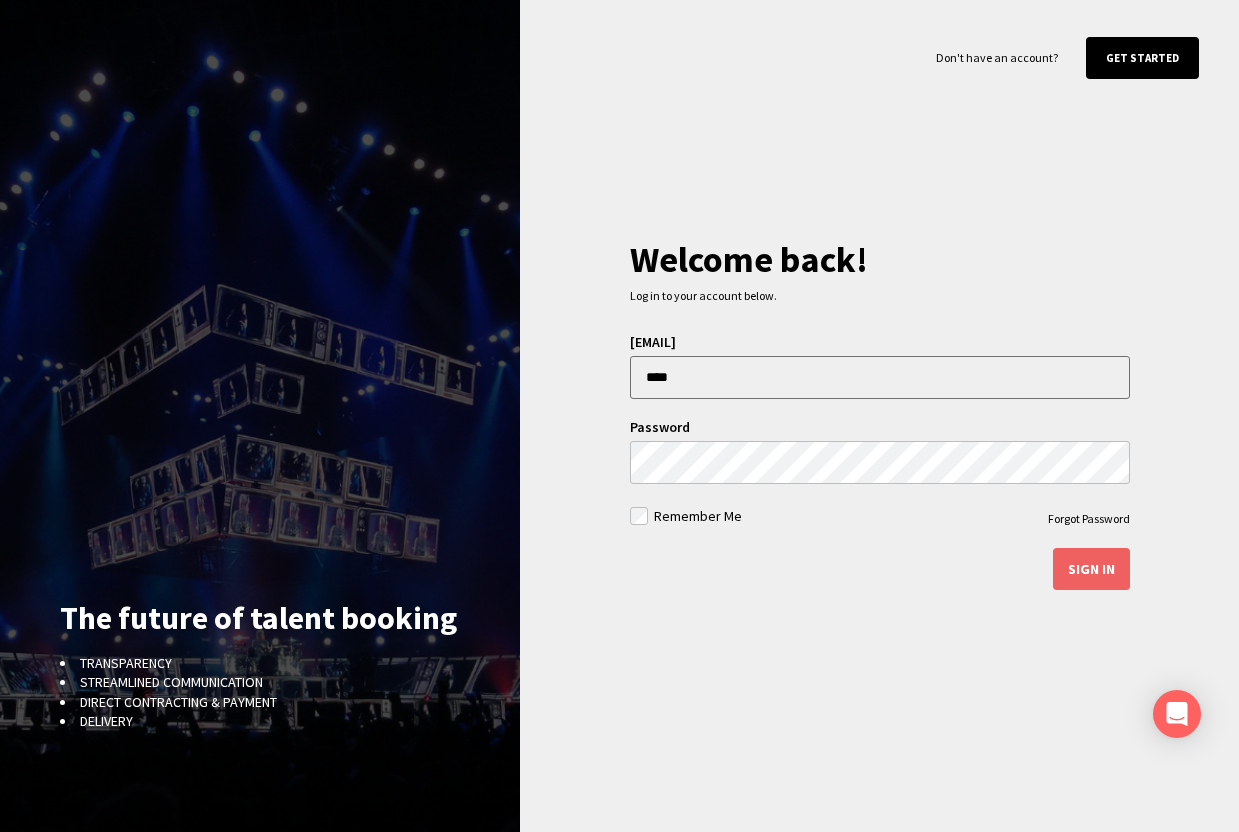 type on "**********" 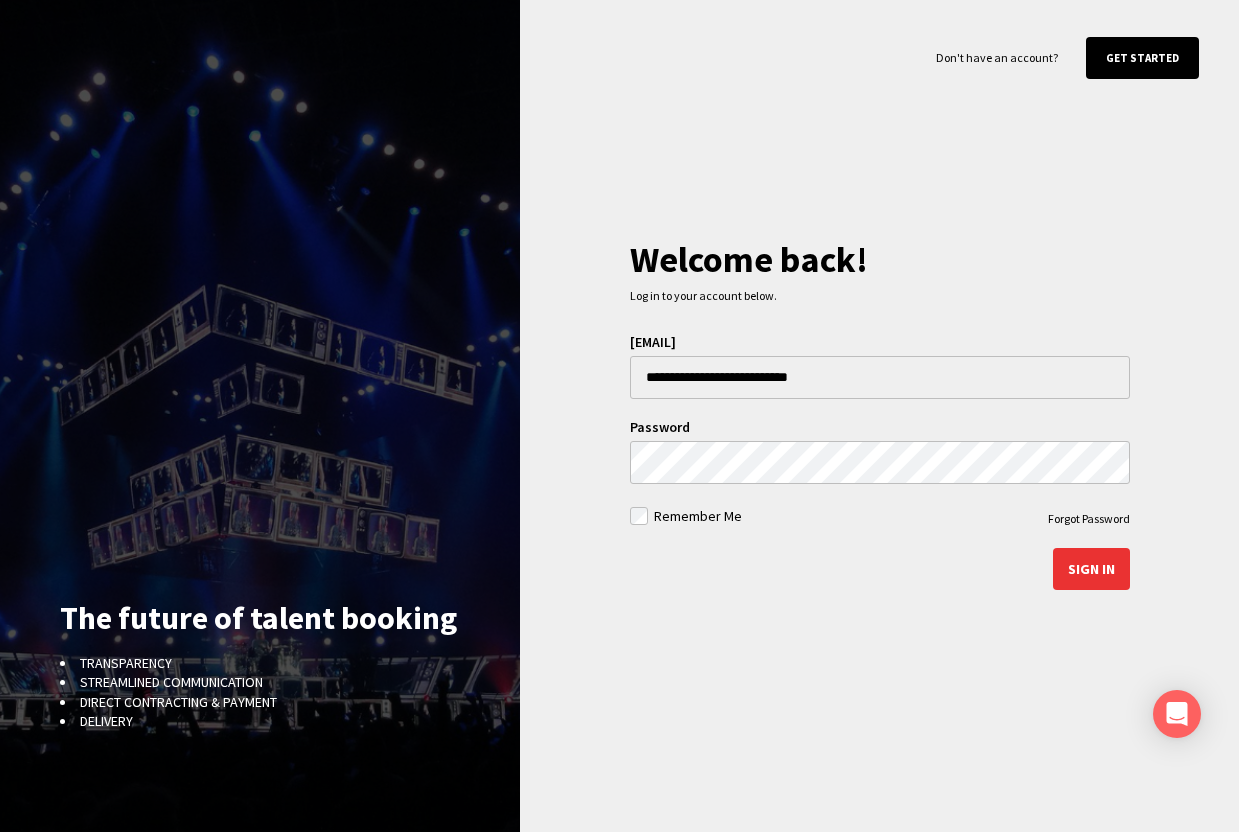click on "Sign in" at bounding box center (1091, 569) 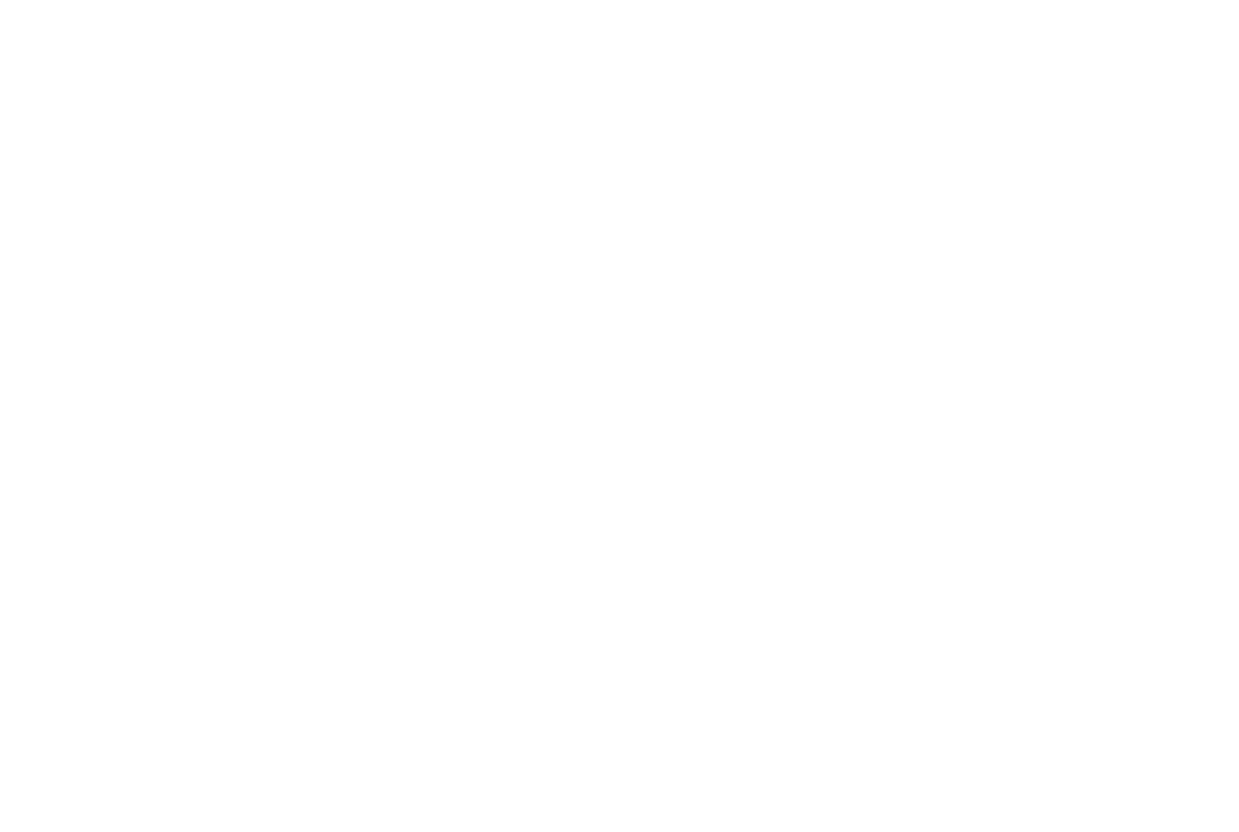 scroll, scrollTop: 0, scrollLeft: 0, axis: both 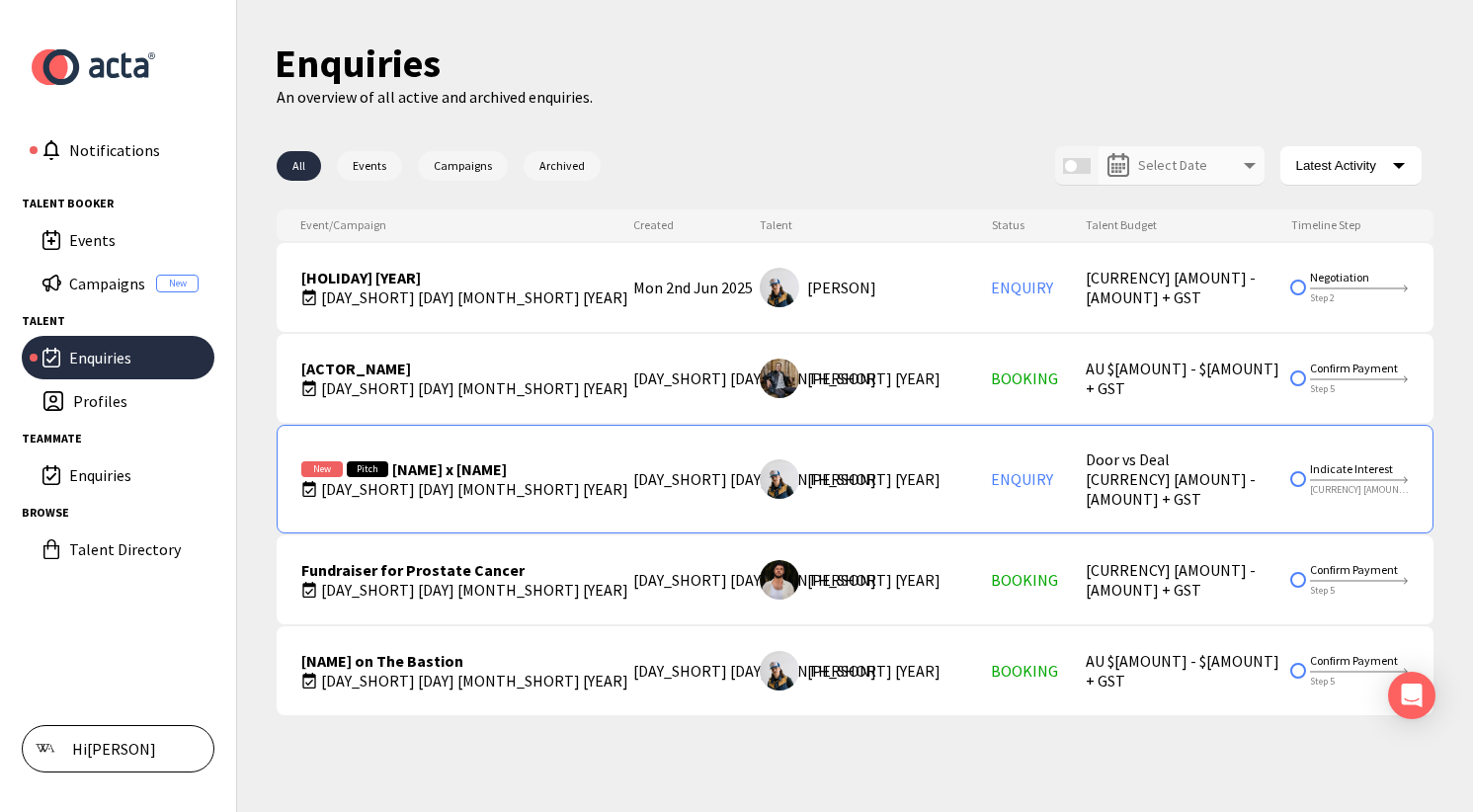click on "[NAME] x [NAME]" at bounding box center [450, 469] 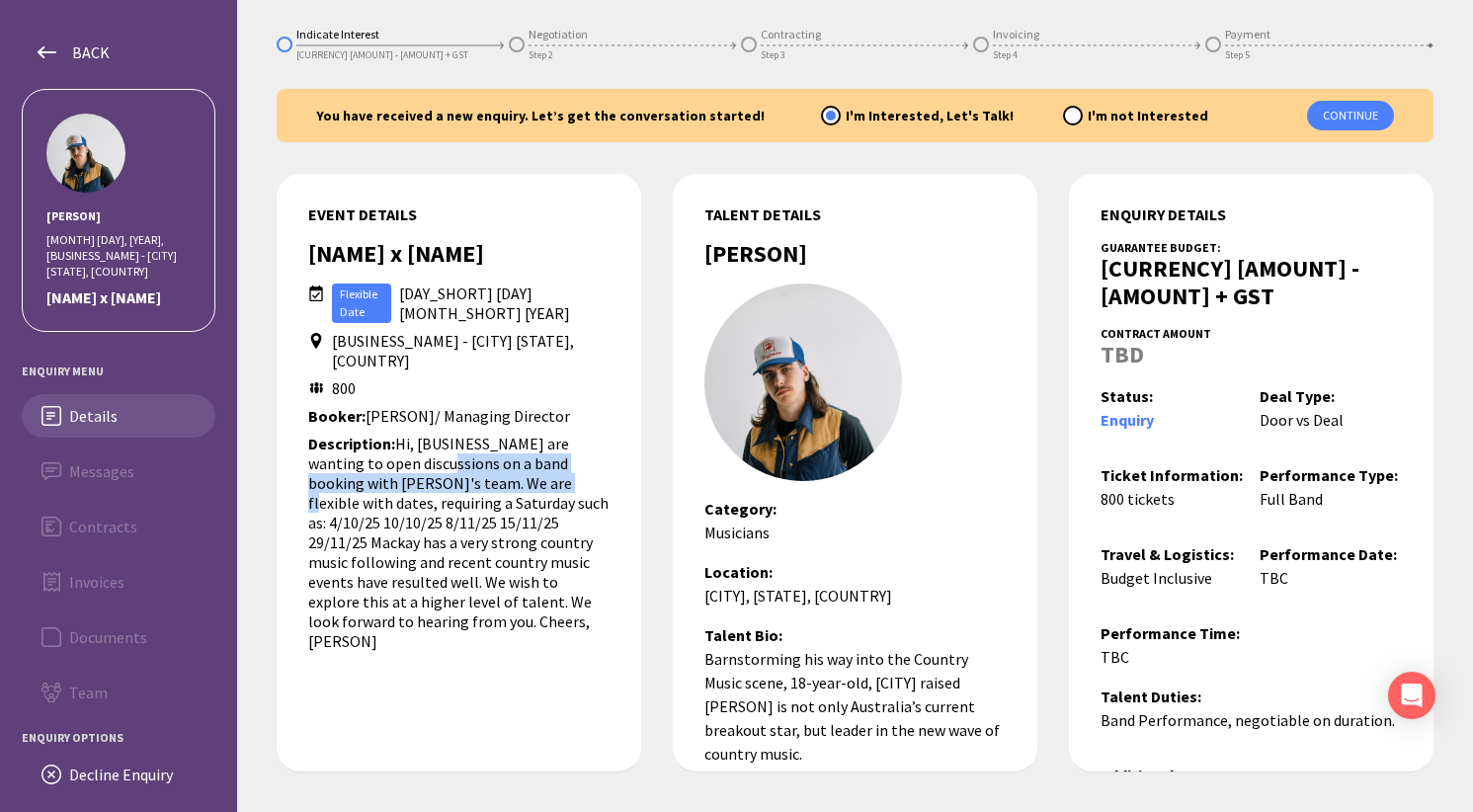 drag, startPoint x: 416, startPoint y: 418, endPoint x: 532, endPoint y: 450, distance: 120.33287 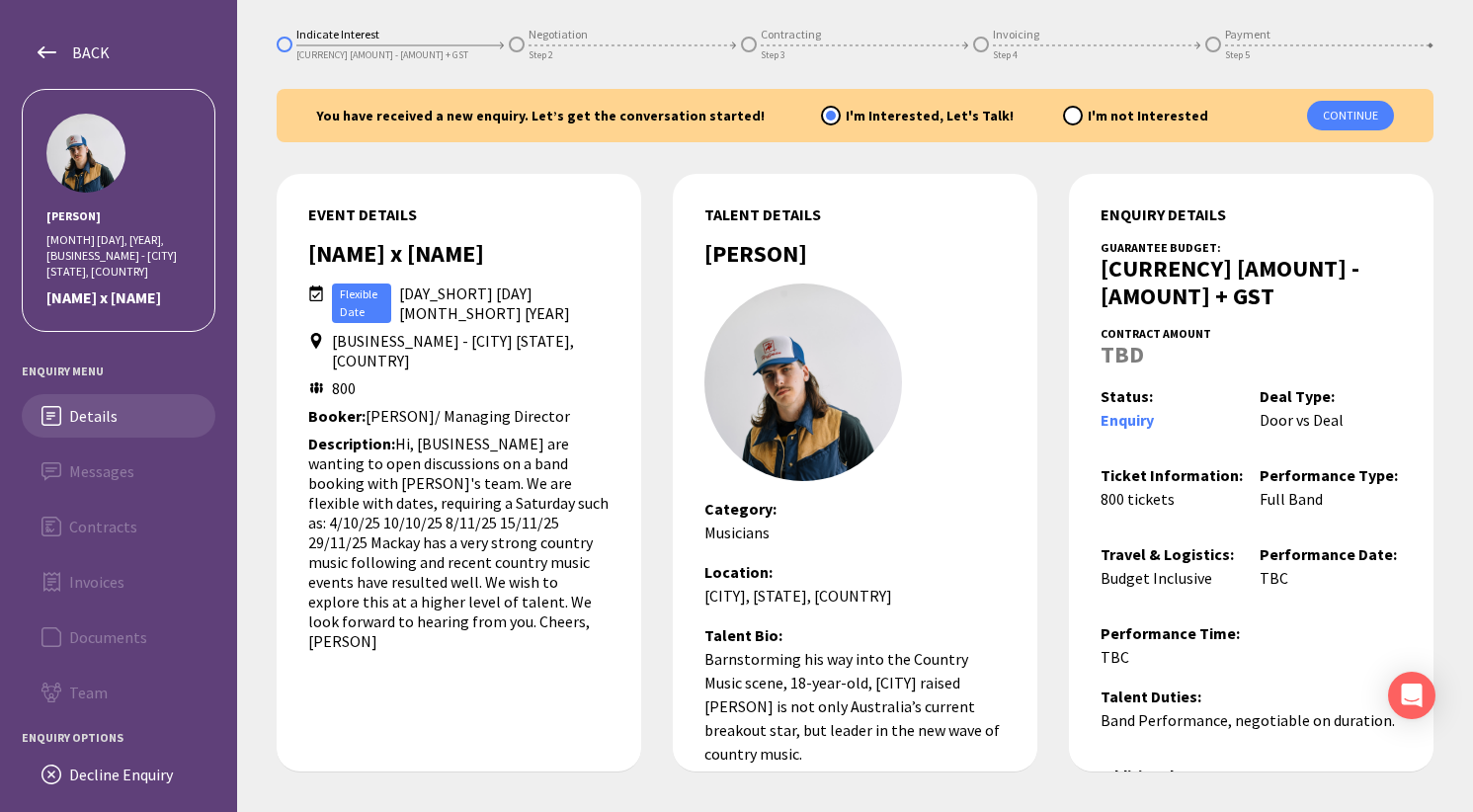 click on "Description:  Hi,
[BUSINESS_NAME] are wanting to open discussions on a band booking with [PERSON]'s team.
We are flexible with dates, requiring a Saturday such as:
4/10/25
10/10/25
8/11/25
15/11/25
29/11/25
Mackay has a very strong country music following and recent country music events have resulted well. We wish to explore this at a higher level of talent.
We look forward to hearing from you.
Cheers,
[PERSON]" at bounding box center [458, 542] 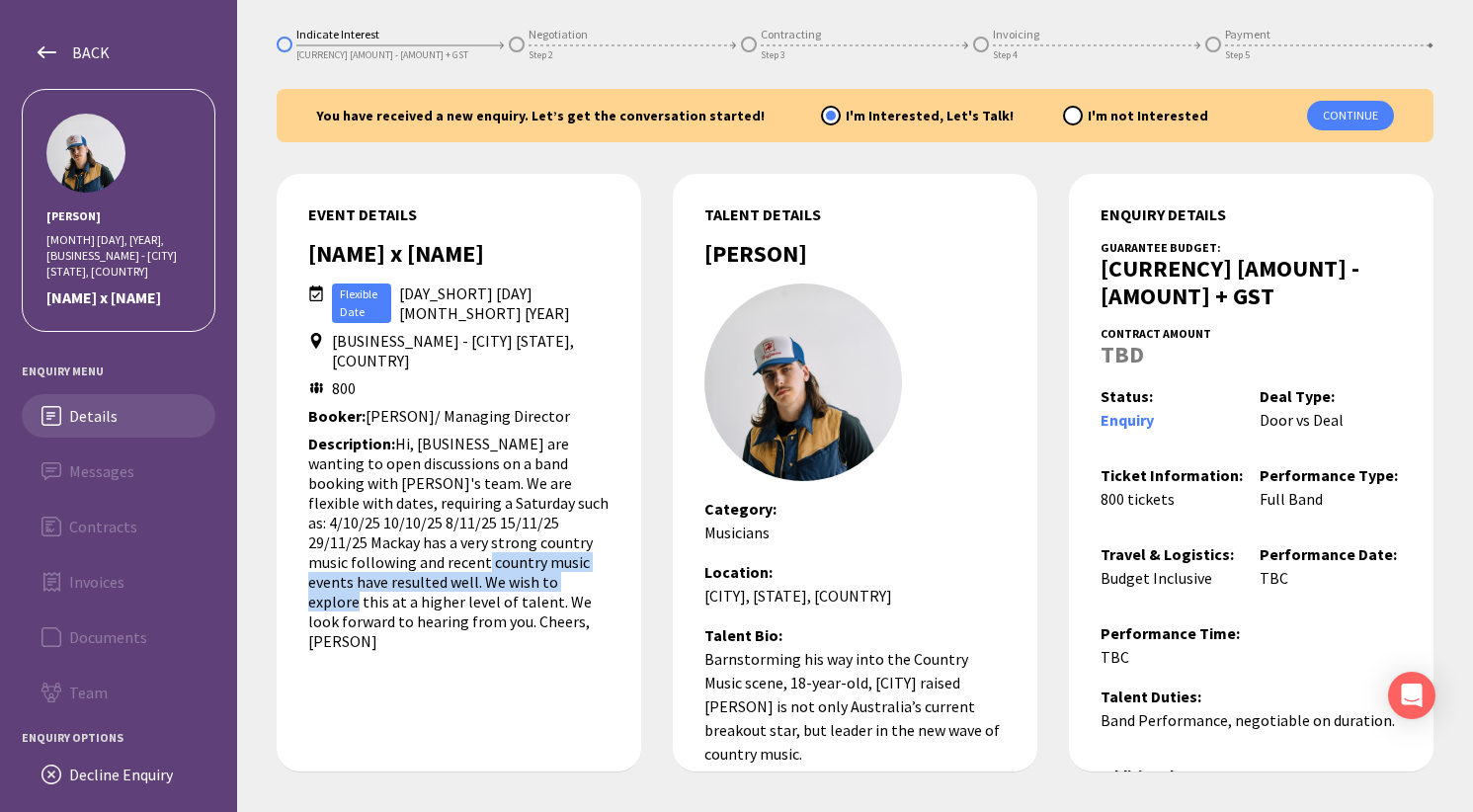 drag, startPoint x: 372, startPoint y: 525, endPoint x: 517, endPoint y: 550, distance: 147.139 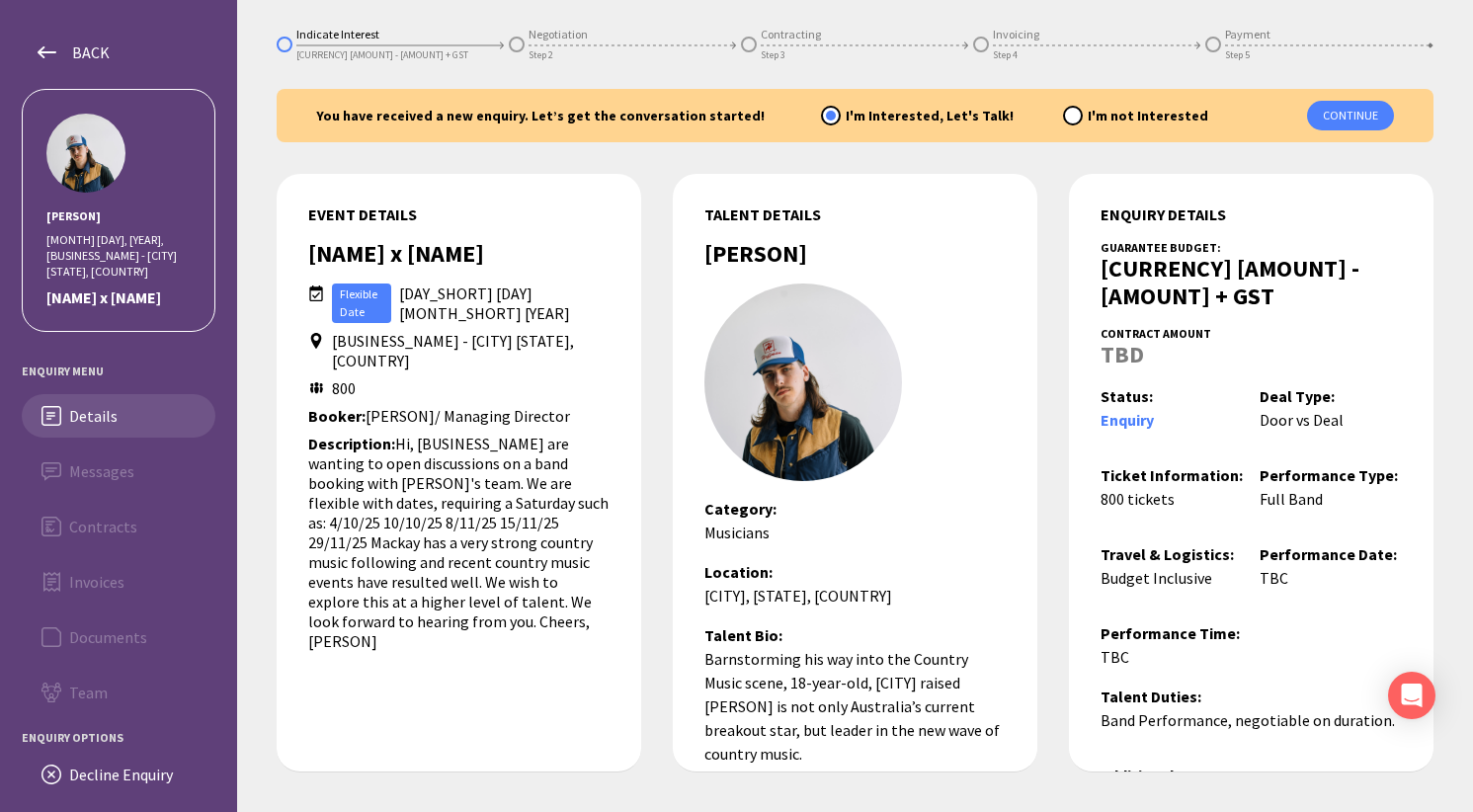 click on "Description:  Hi,
[BUSINESS_NAME] are wanting to open discussions on a band booking with [PERSON]'s team.
We are flexible with dates, requiring a Saturday such as:
4/10/25
10/10/25
8/11/25
15/11/25
29/11/25
Mackay has a very strong country music following and recent country music events have resulted well. We wish to explore this at a higher level of talent.
We look forward to hearing from you.
Cheers,
[PERSON]" at bounding box center (458, 542) 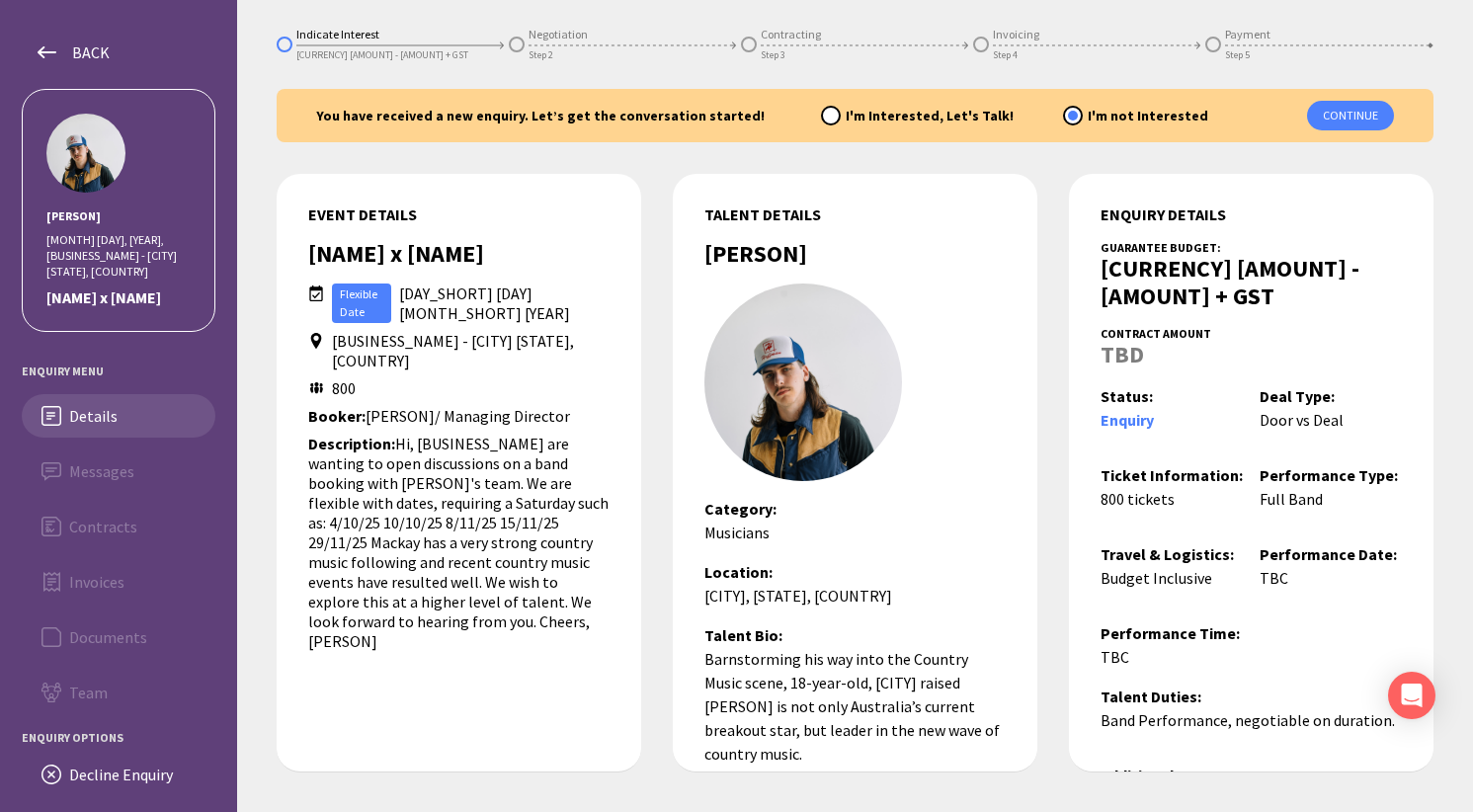 click at bounding box center [0, 0] 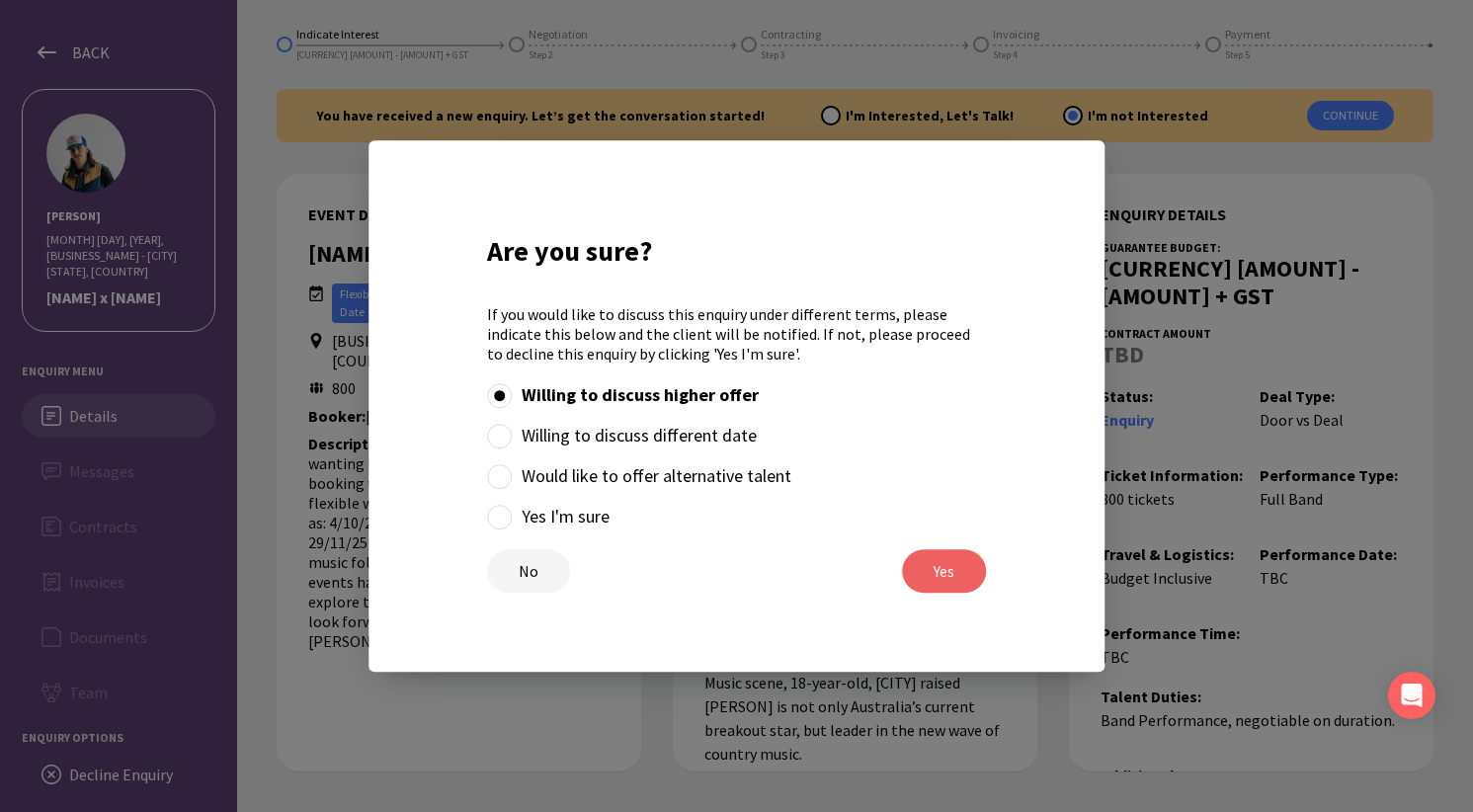 click on "Yes I'm sure" at bounding box center [565, 518] 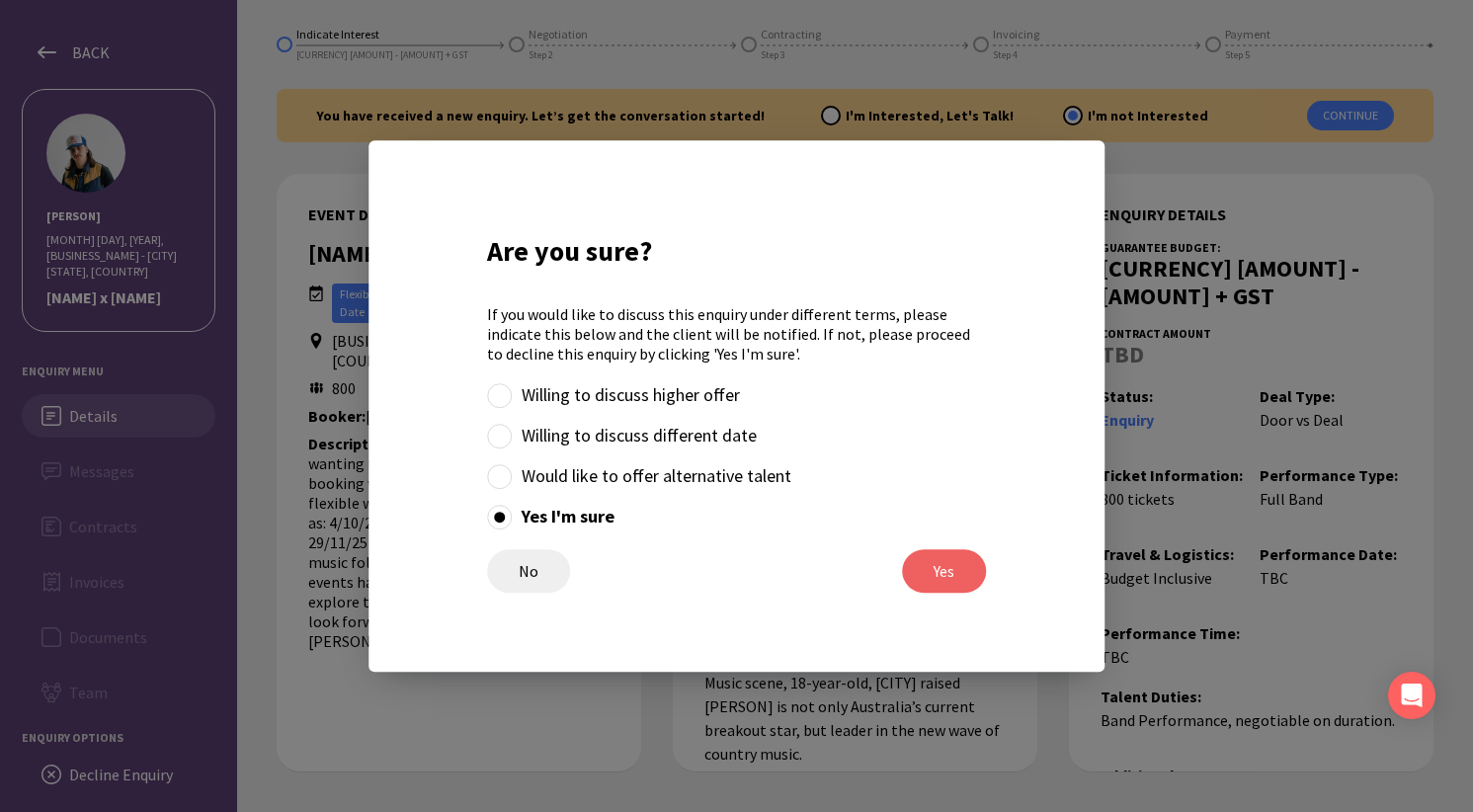 click on "No" at bounding box center (529, 571) 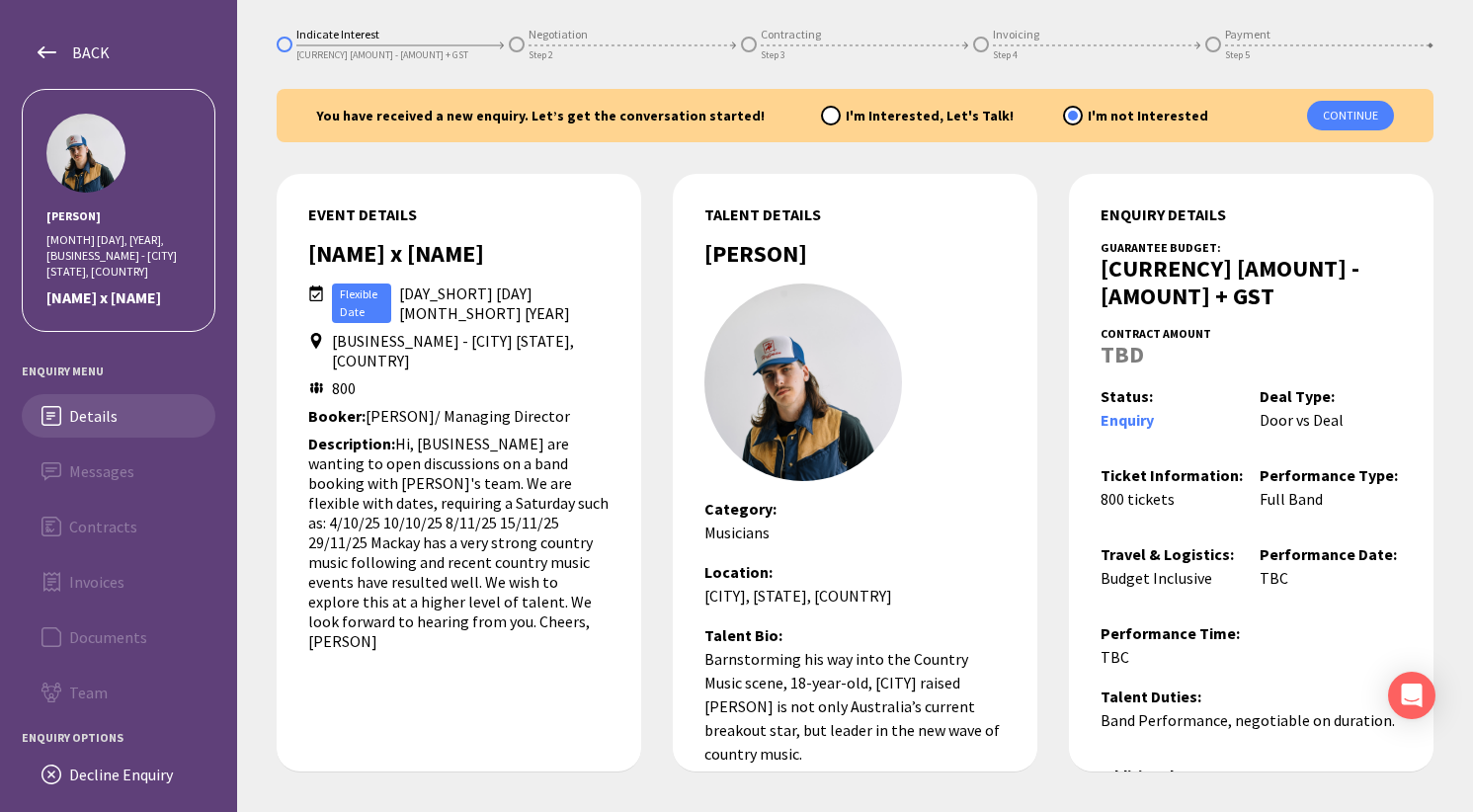 click at bounding box center (831, 116) 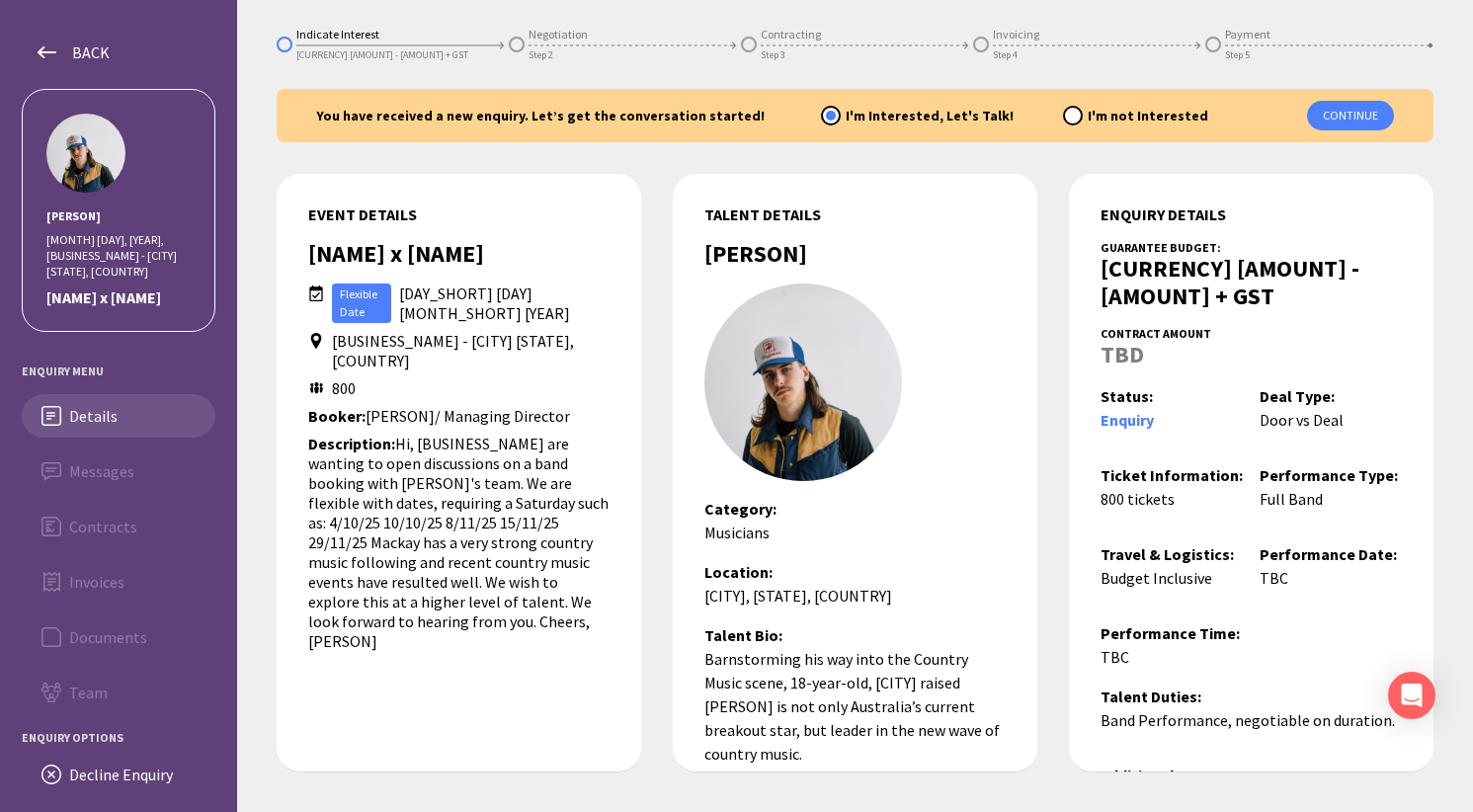 click on "CONTINUE" at bounding box center [1350, 116] 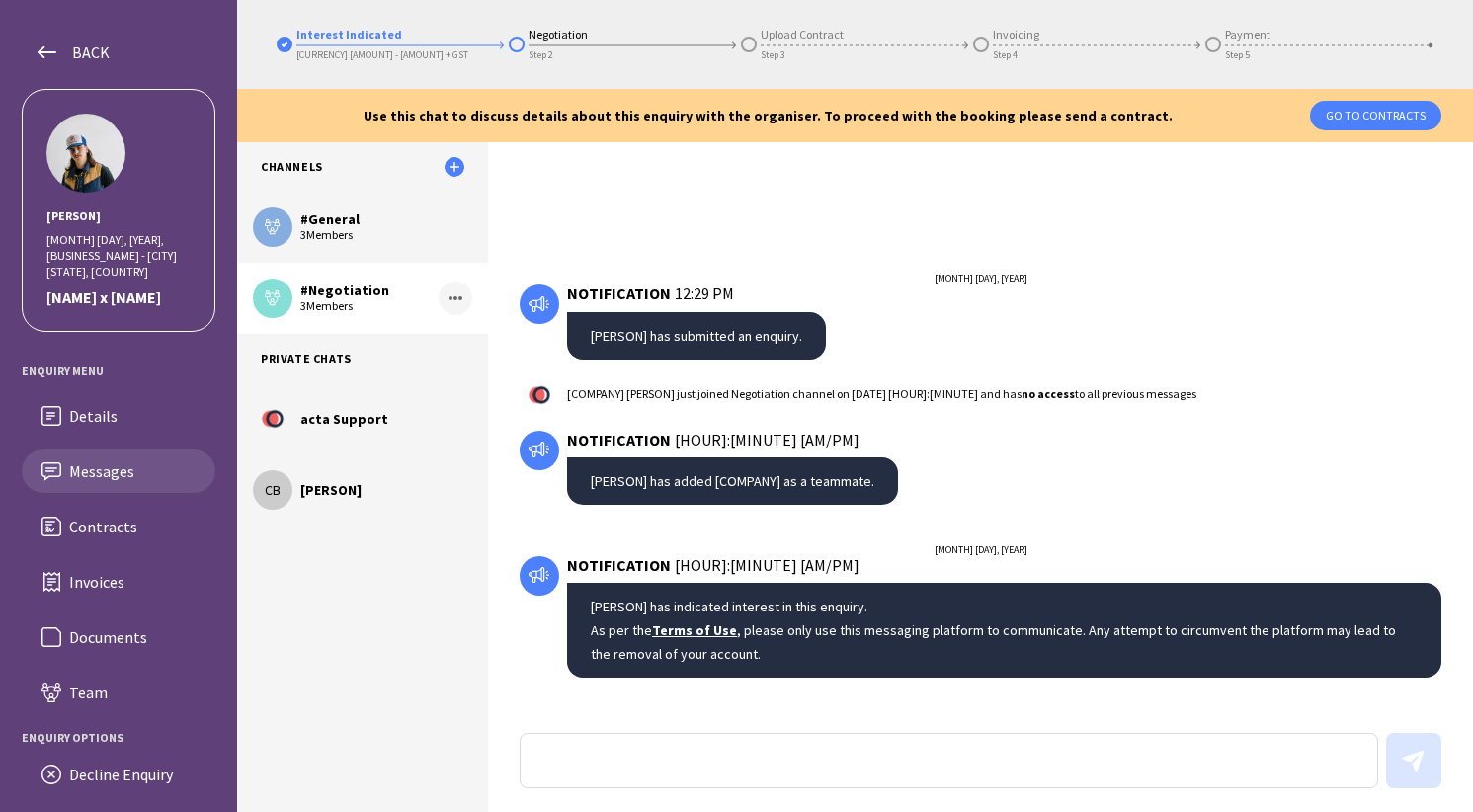 click at bounding box center [948, 761] 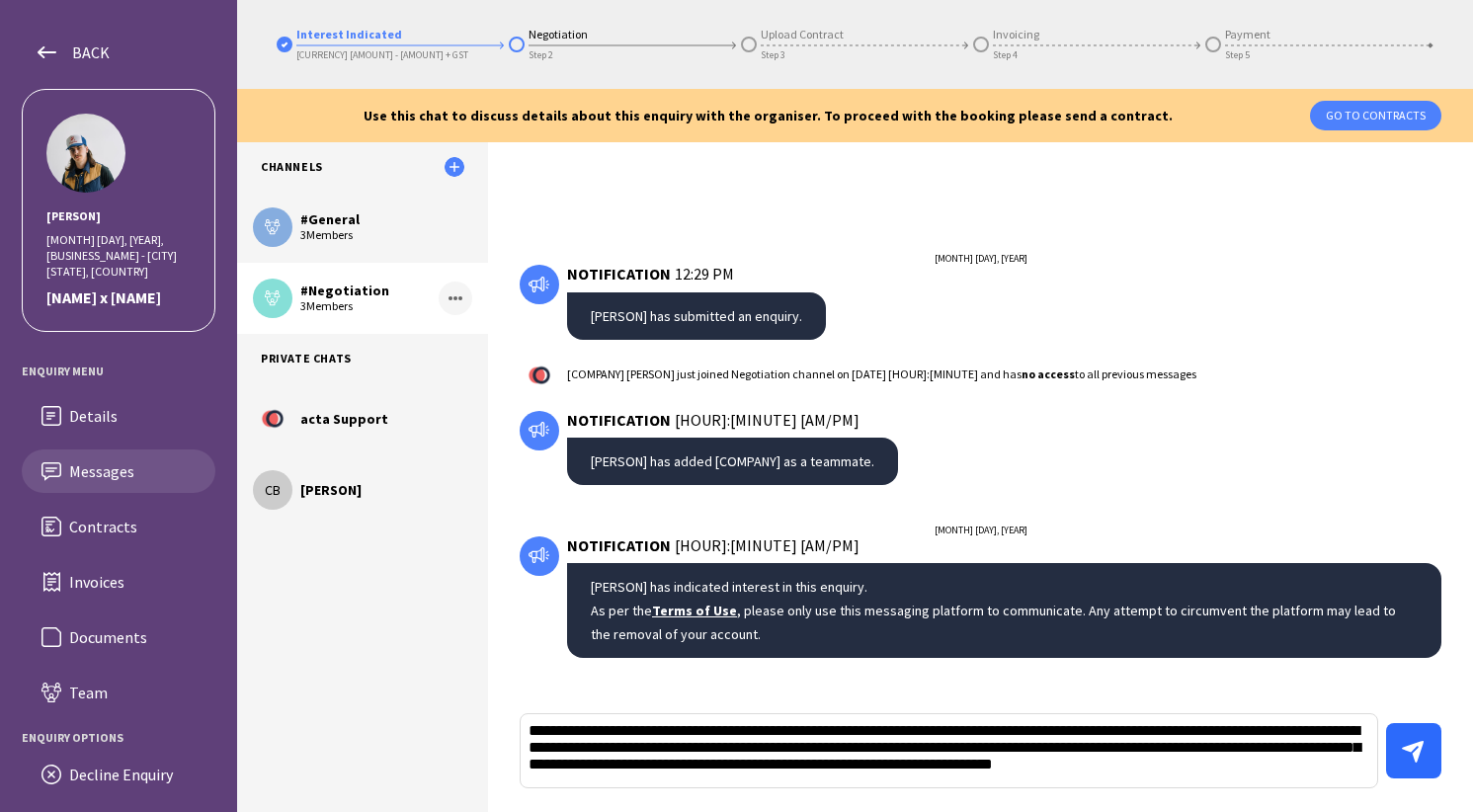 type on "**********" 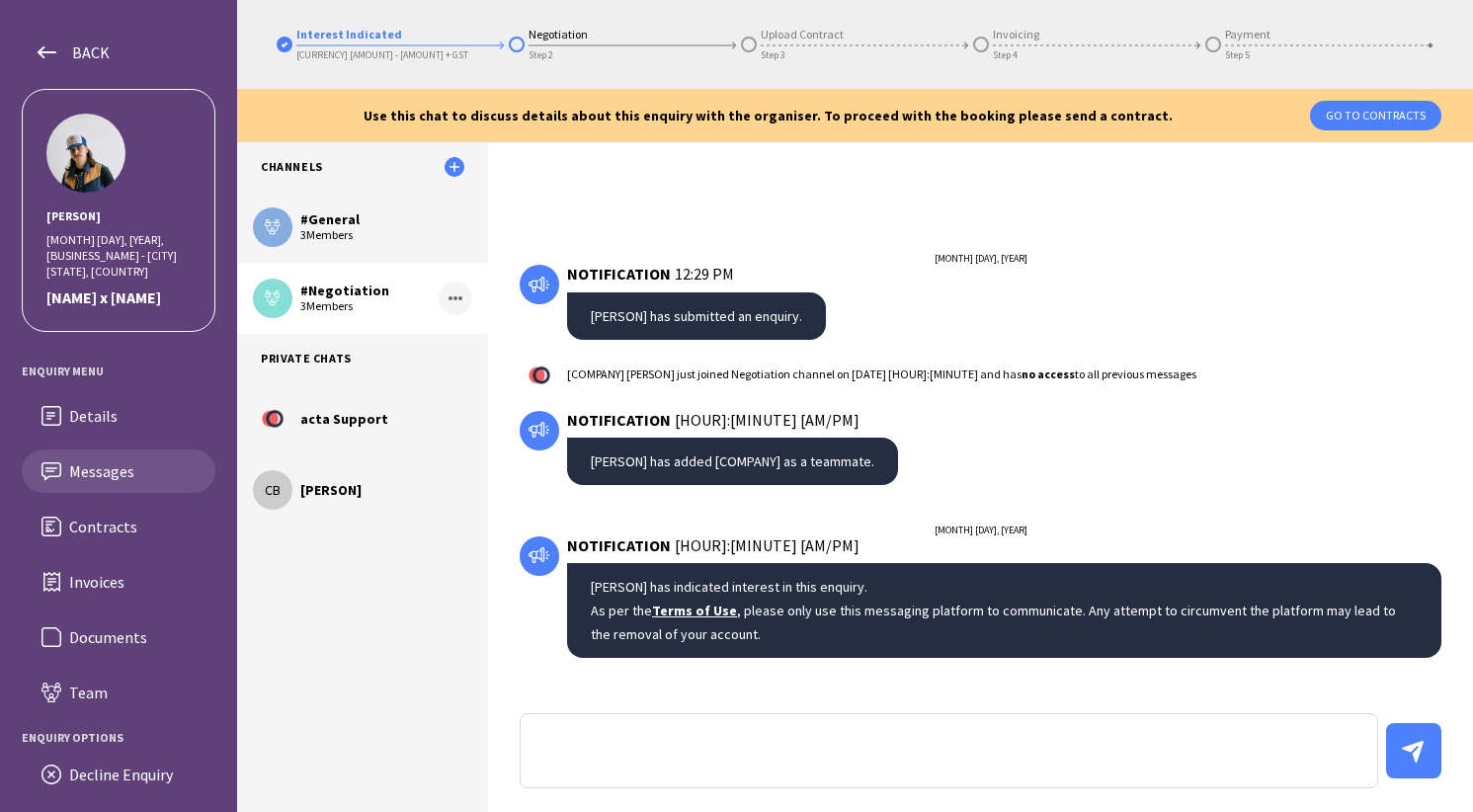 scroll, scrollTop: 31, scrollLeft: 0, axis: vertical 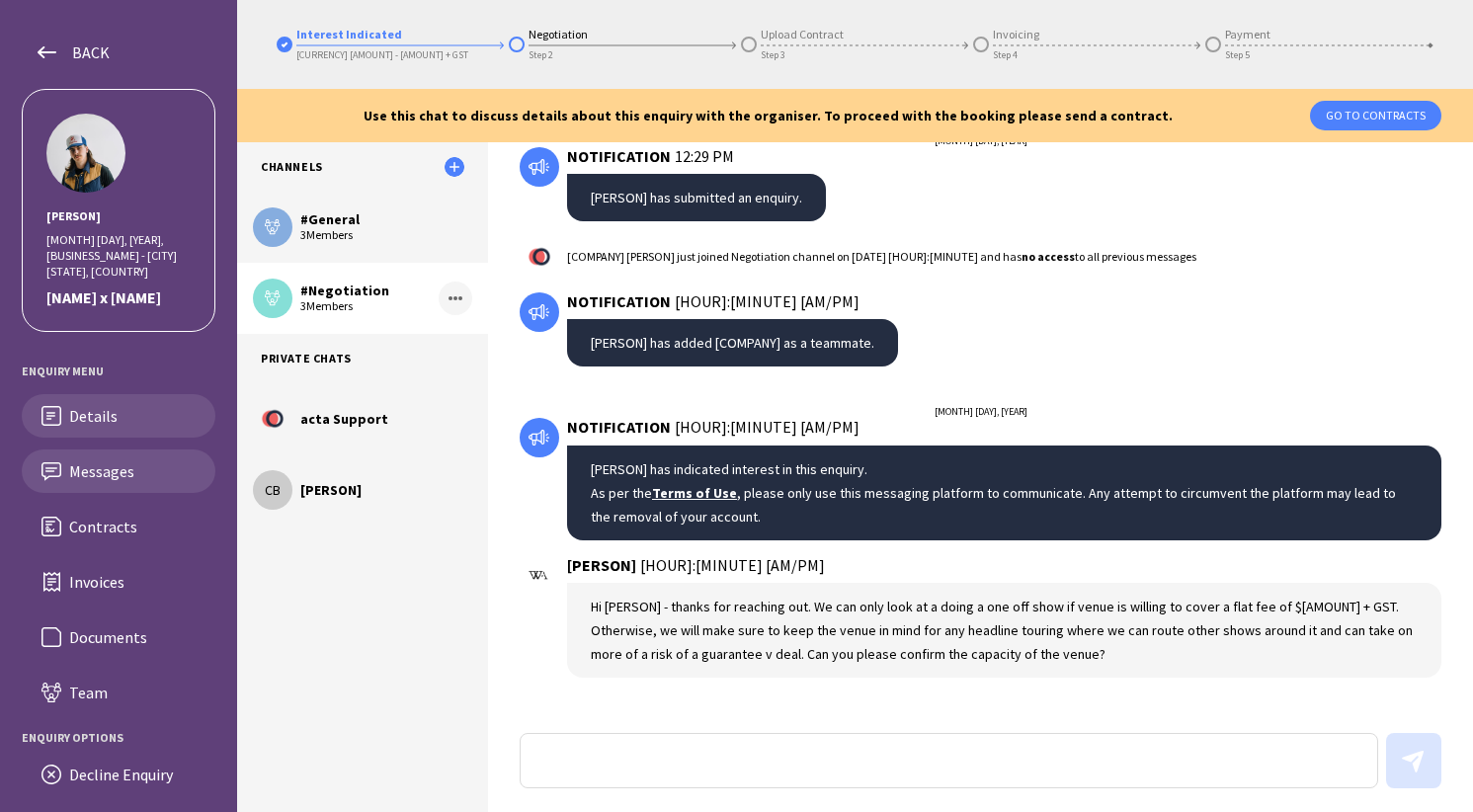 click on "Details" at bounding box center [134, 416] 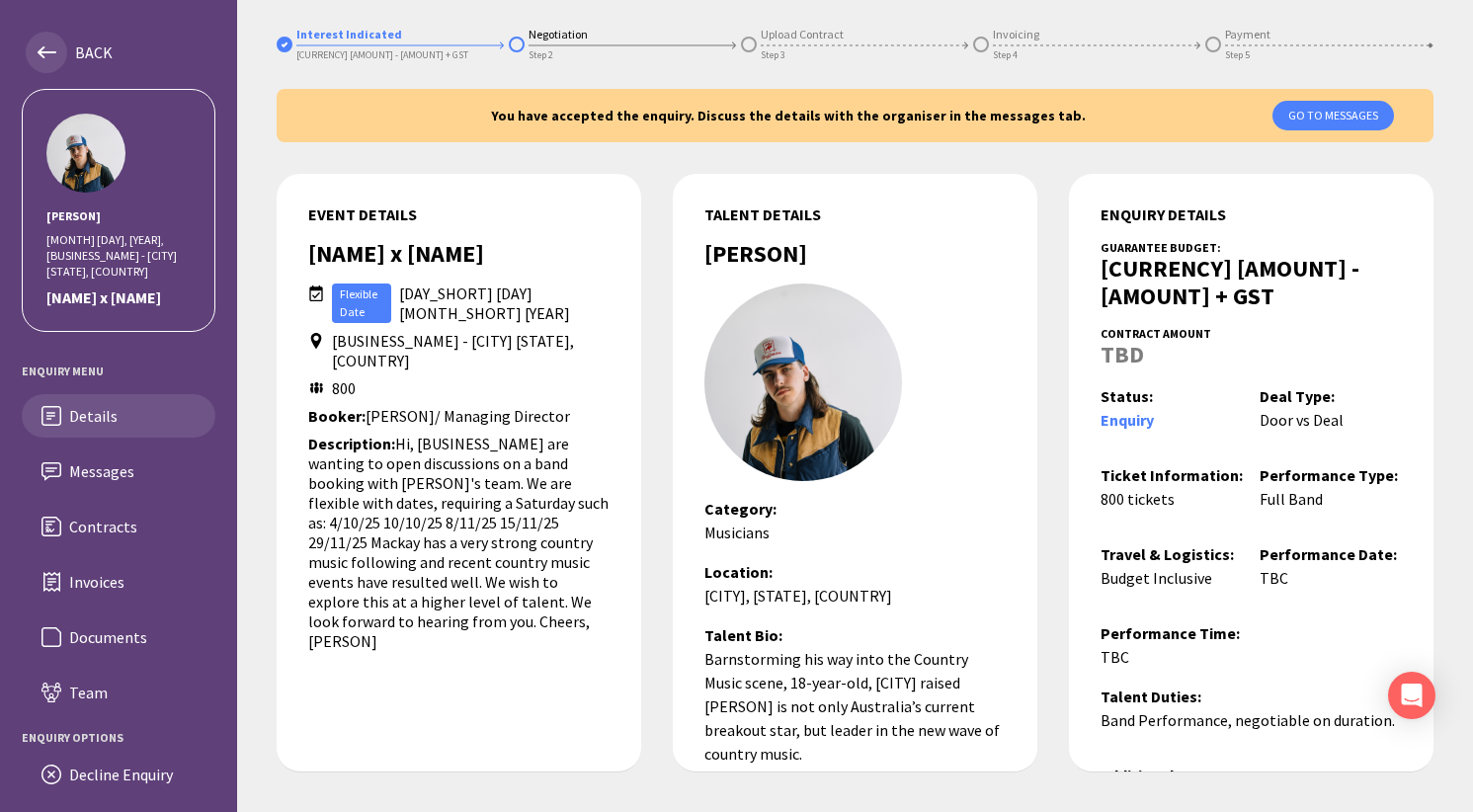 click on "BACK" at bounding box center (64, 52) 